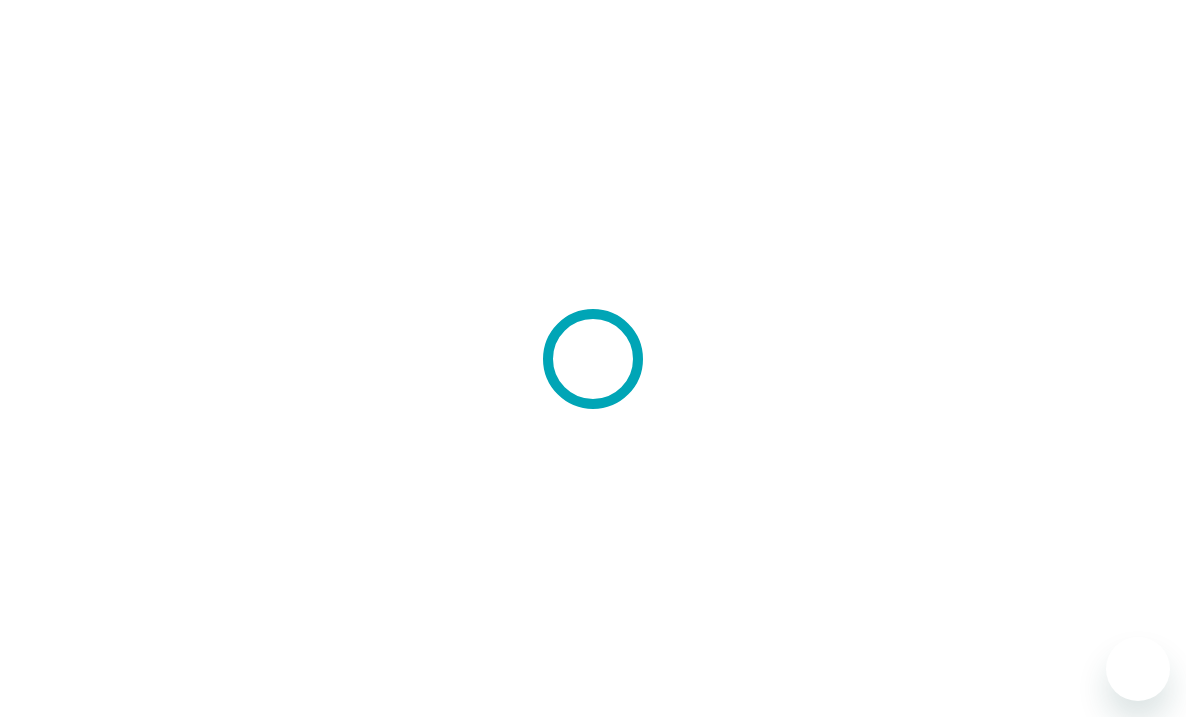 scroll, scrollTop: 0, scrollLeft: 0, axis: both 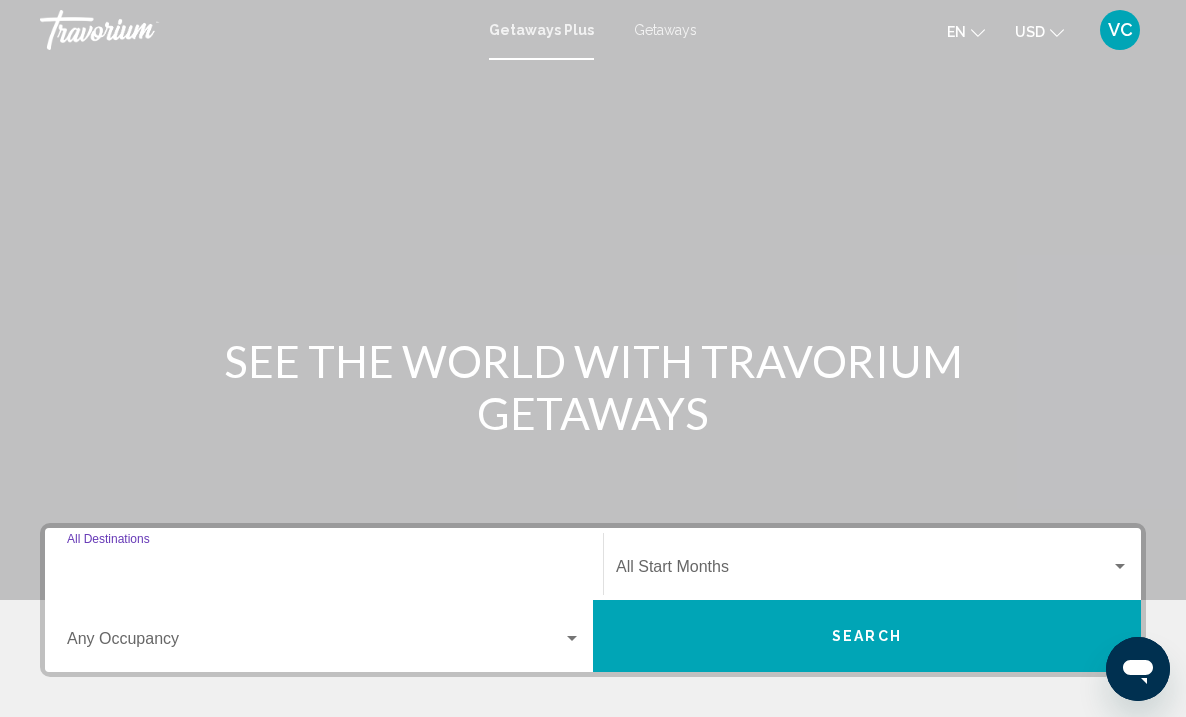 click on "Destination All Destinations" at bounding box center (324, 571) 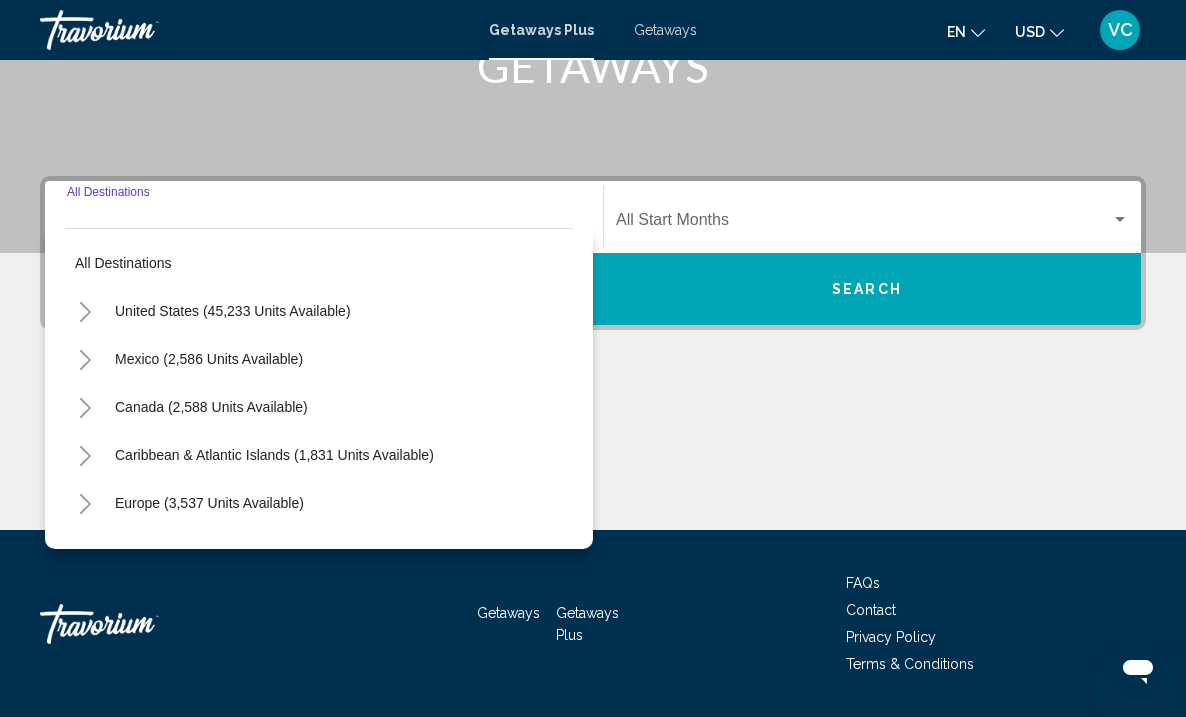 scroll, scrollTop: 405, scrollLeft: 0, axis: vertical 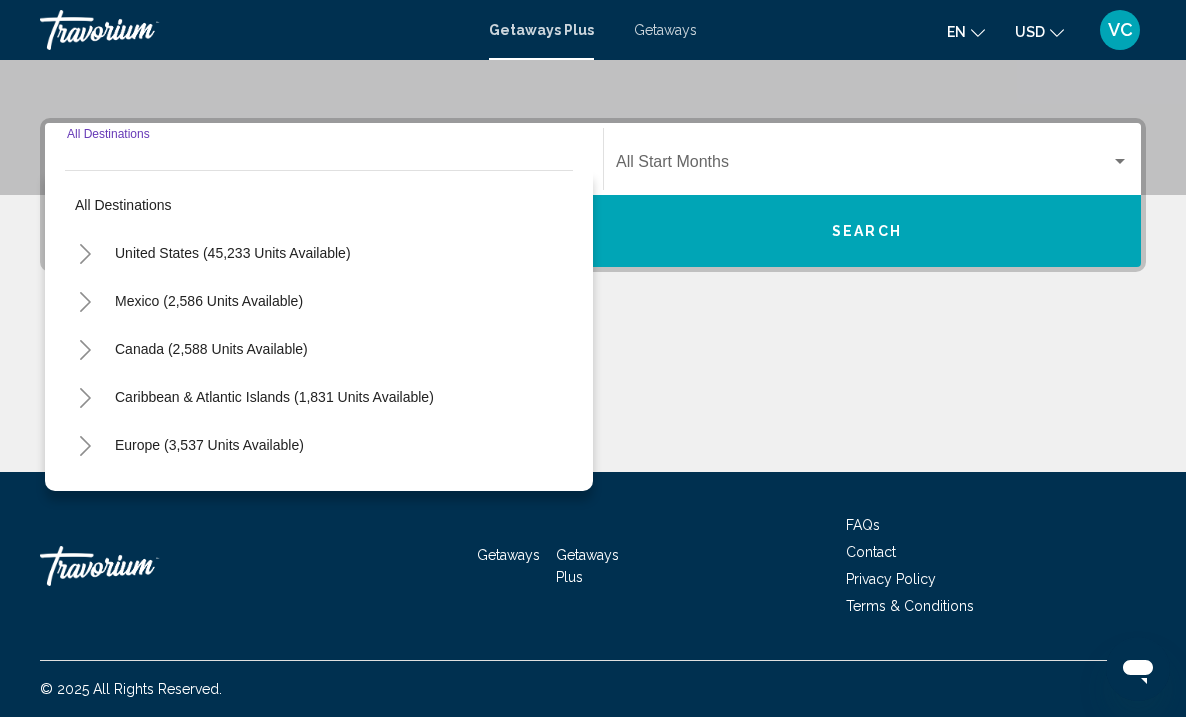 click 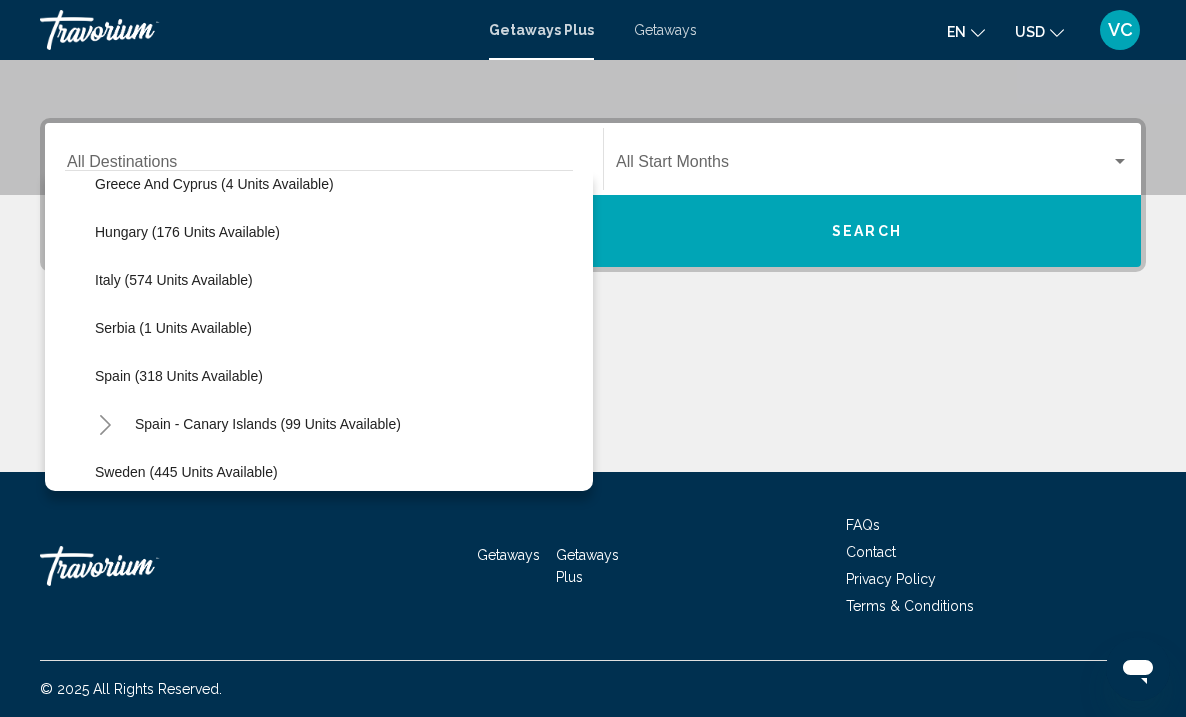 scroll, scrollTop: 611, scrollLeft: 0, axis: vertical 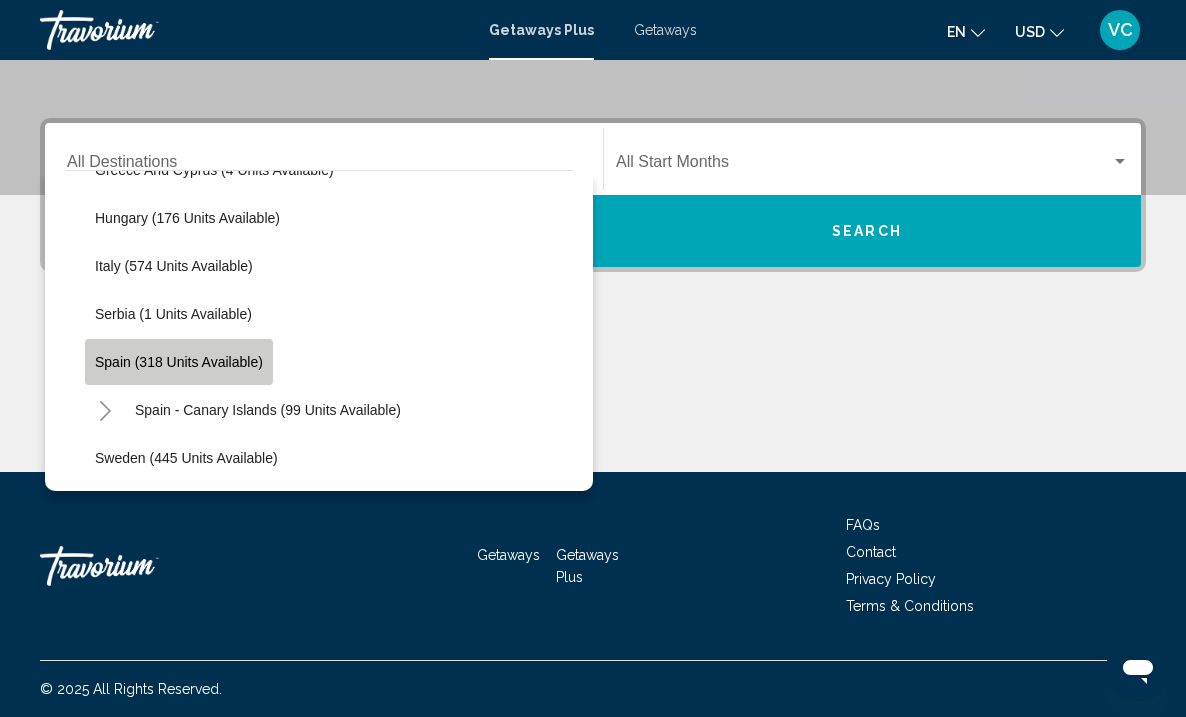 click on "Spain (318 units available)" 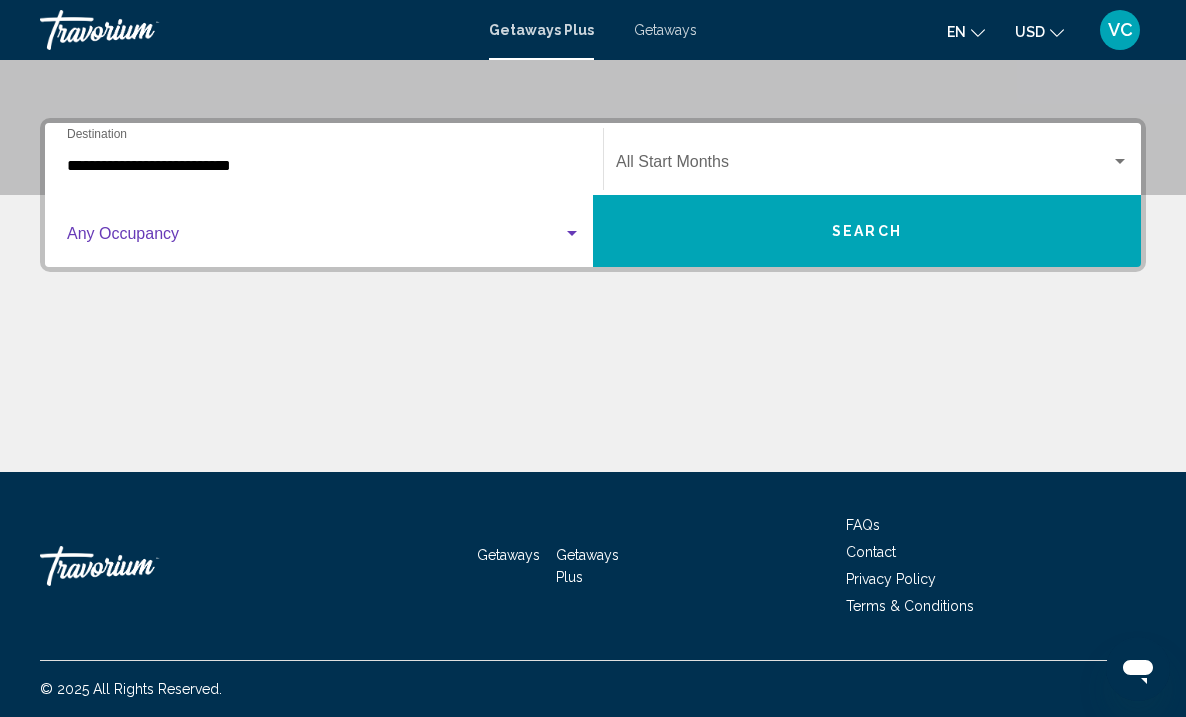 click at bounding box center [572, 233] 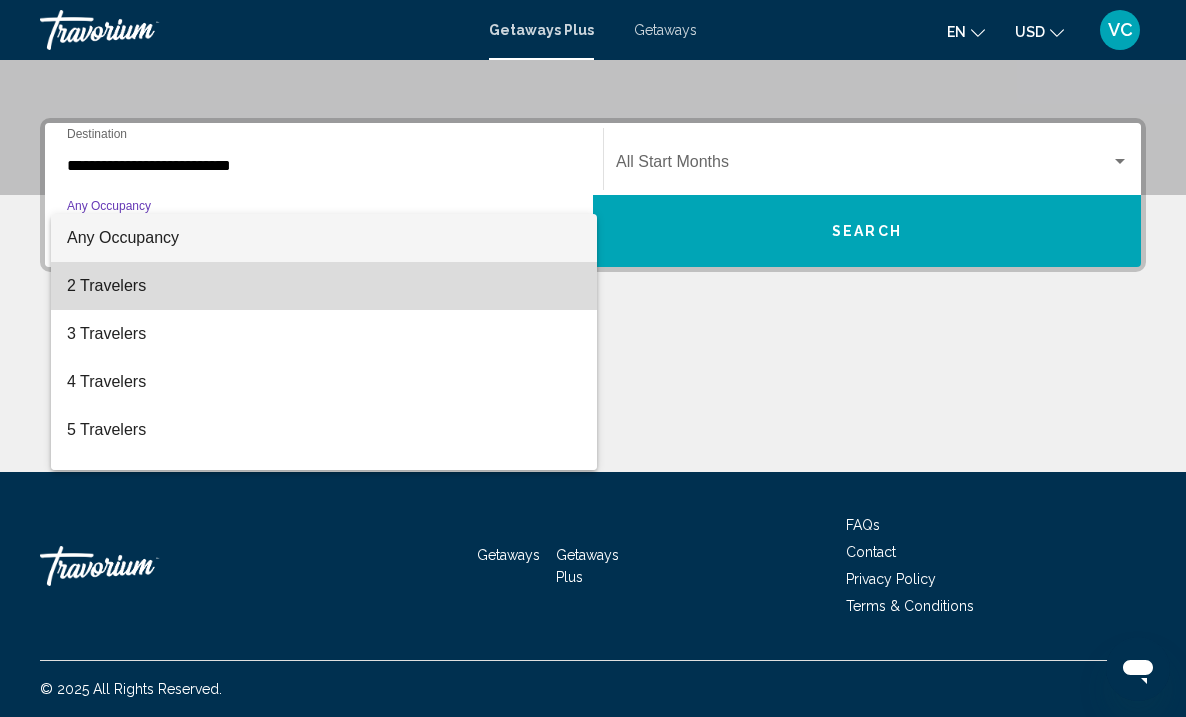 click on "2 Travelers" at bounding box center (324, 286) 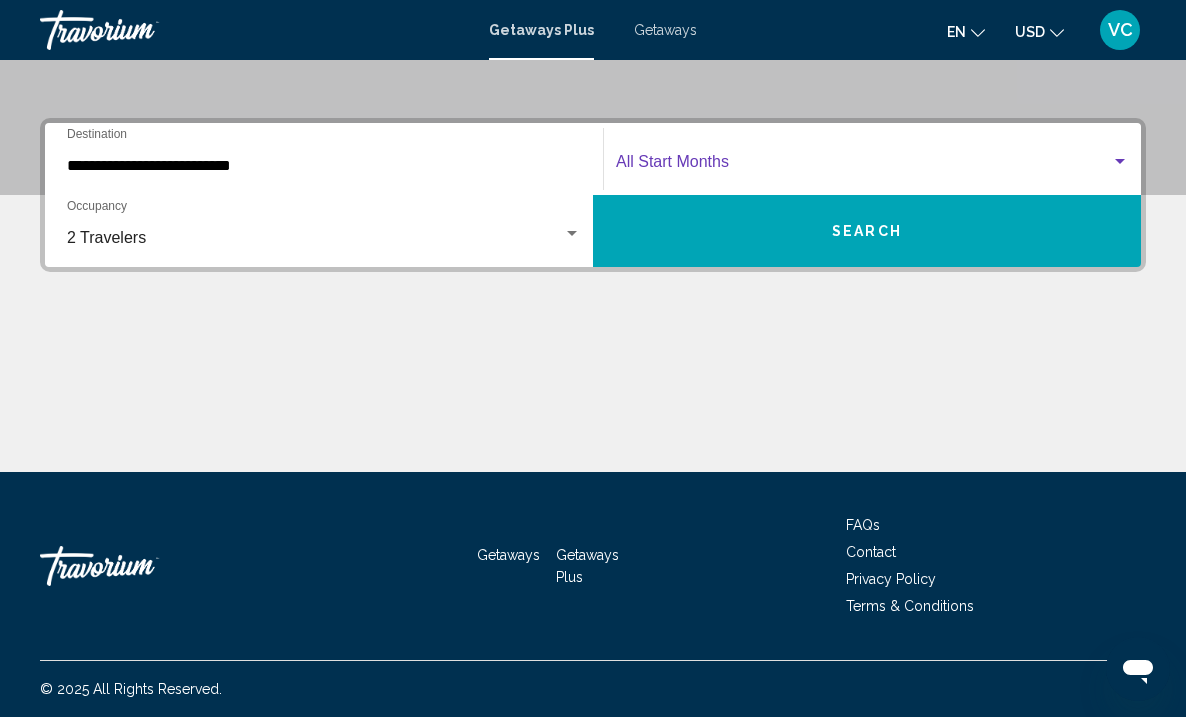 click at bounding box center (1120, 161) 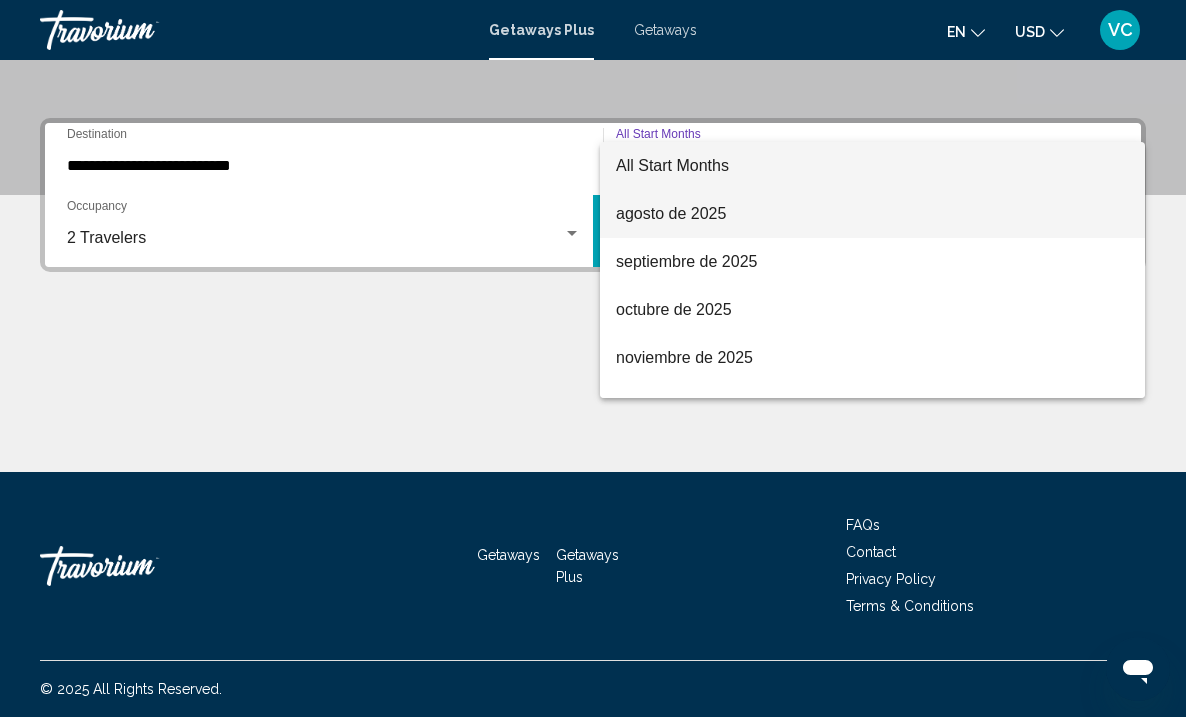 click on "agosto de 2025" at bounding box center [872, 214] 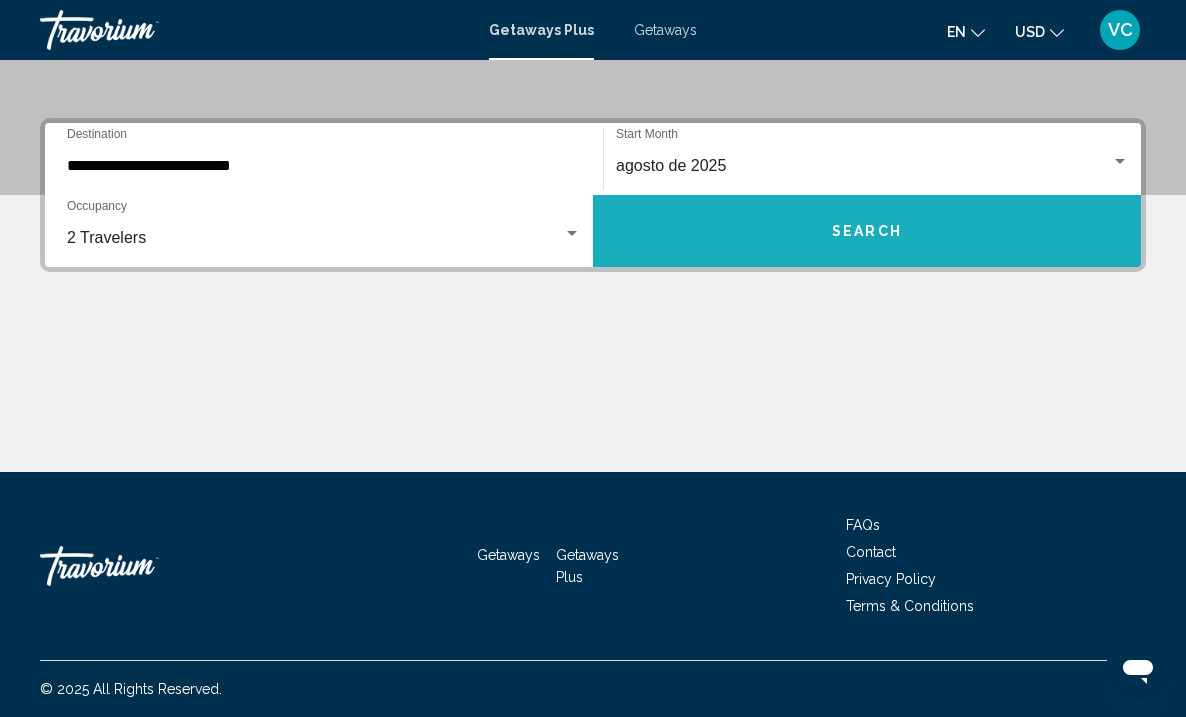 click on "Search" at bounding box center (867, 232) 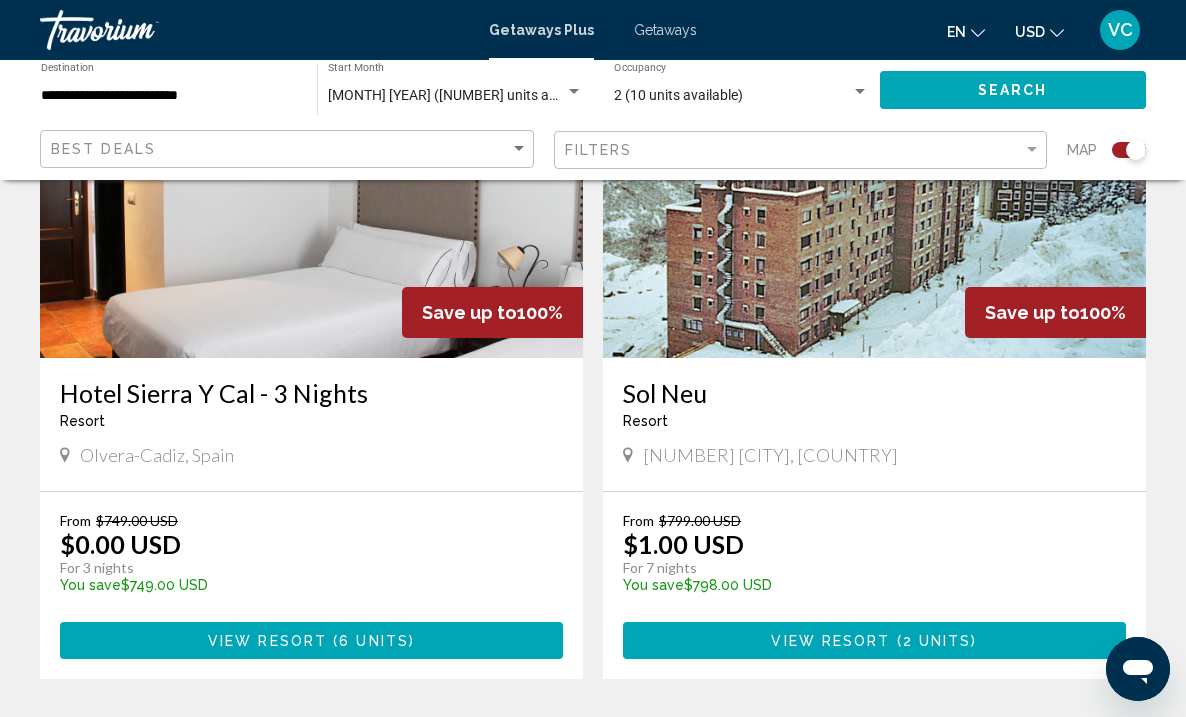 scroll, scrollTop: 853, scrollLeft: 0, axis: vertical 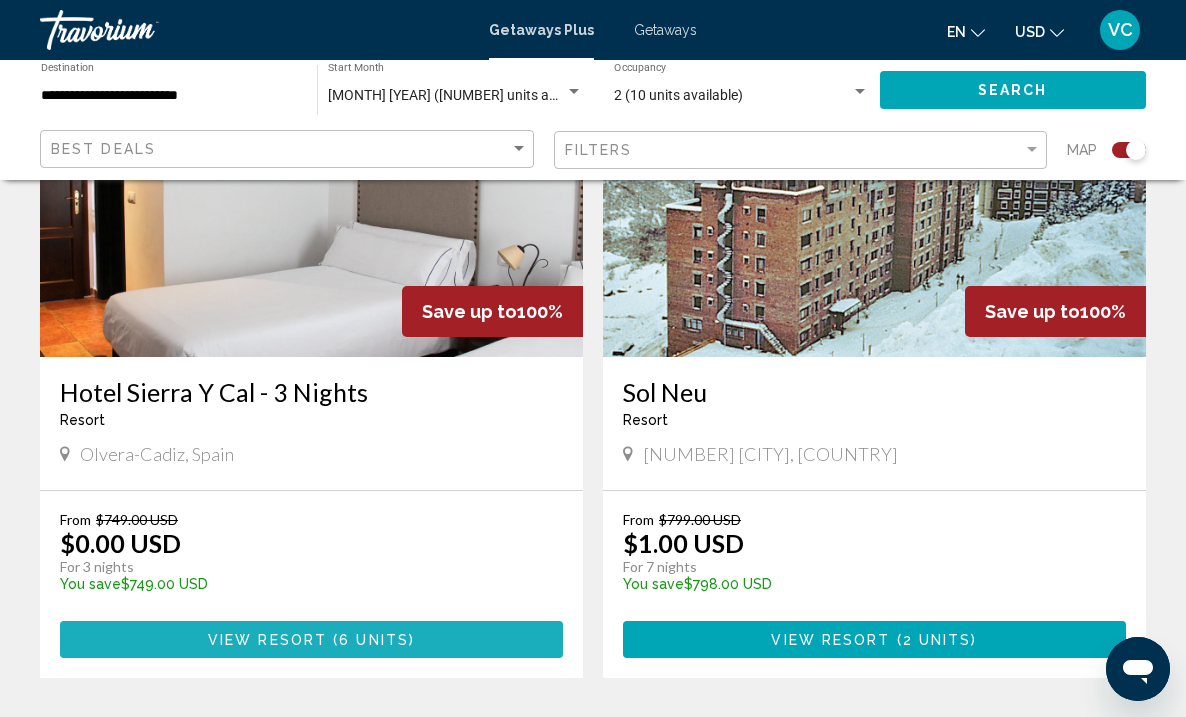 click on "6 units" at bounding box center [374, 640] 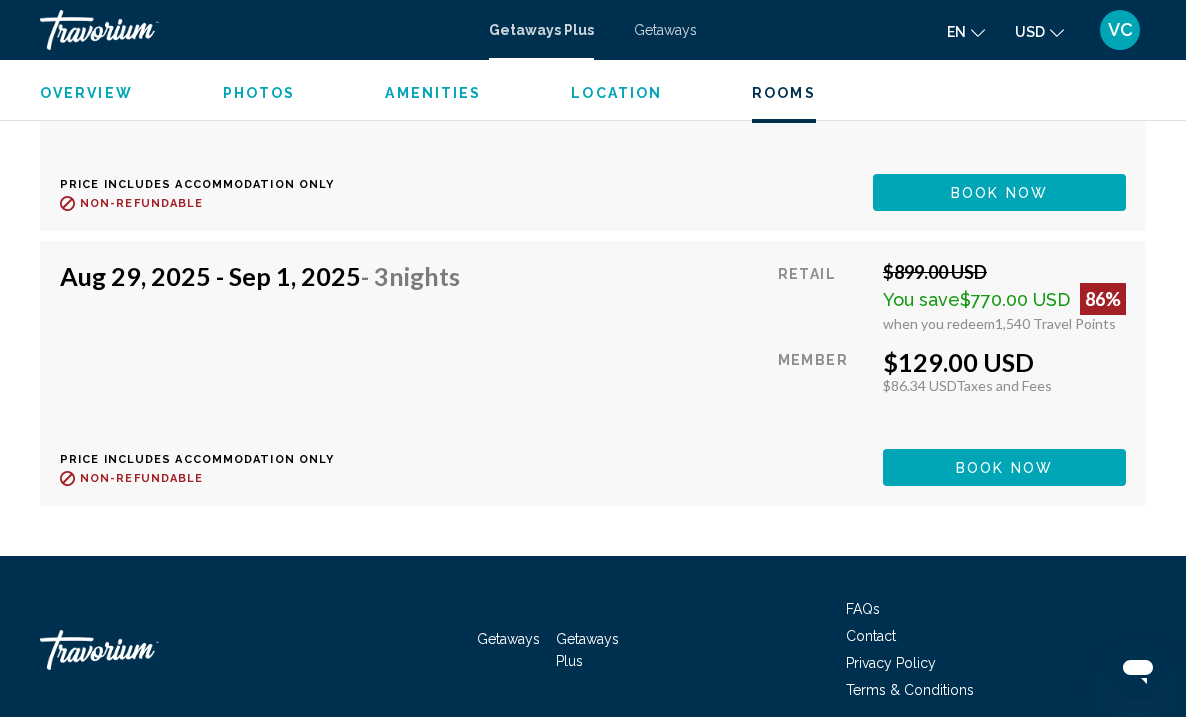 scroll, scrollTop: 3640, scrollLeft: 0, axis: vertical 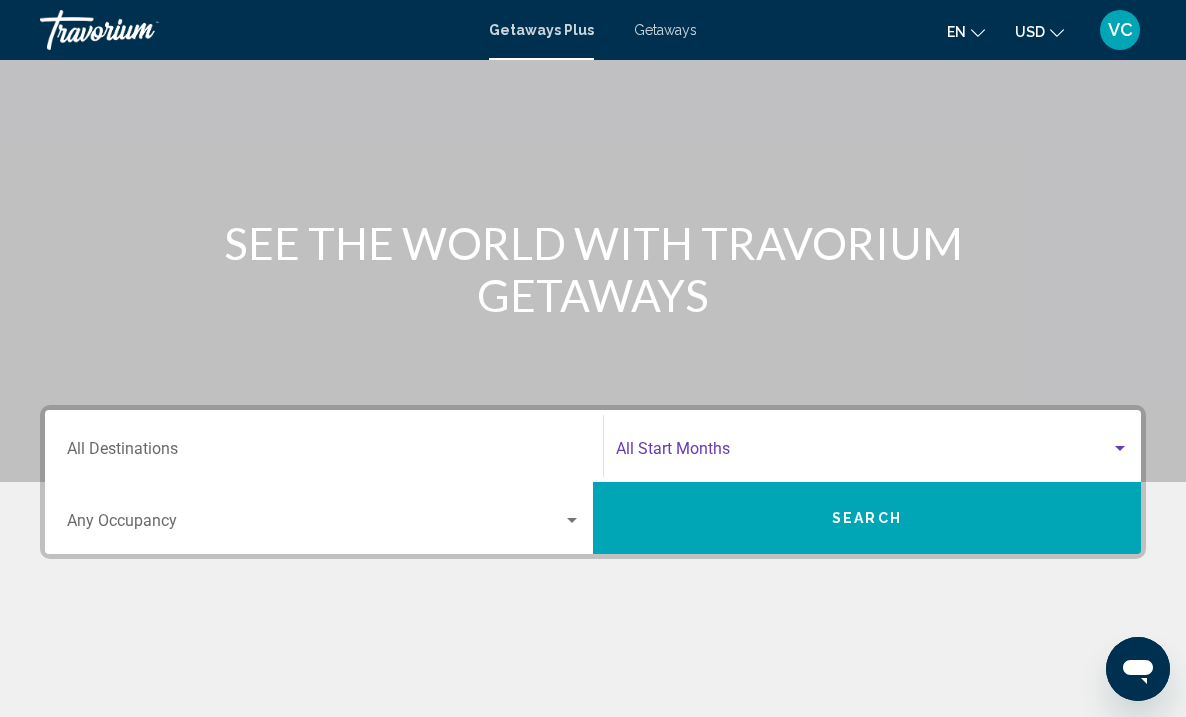 click at bounding box center [1120, 448] 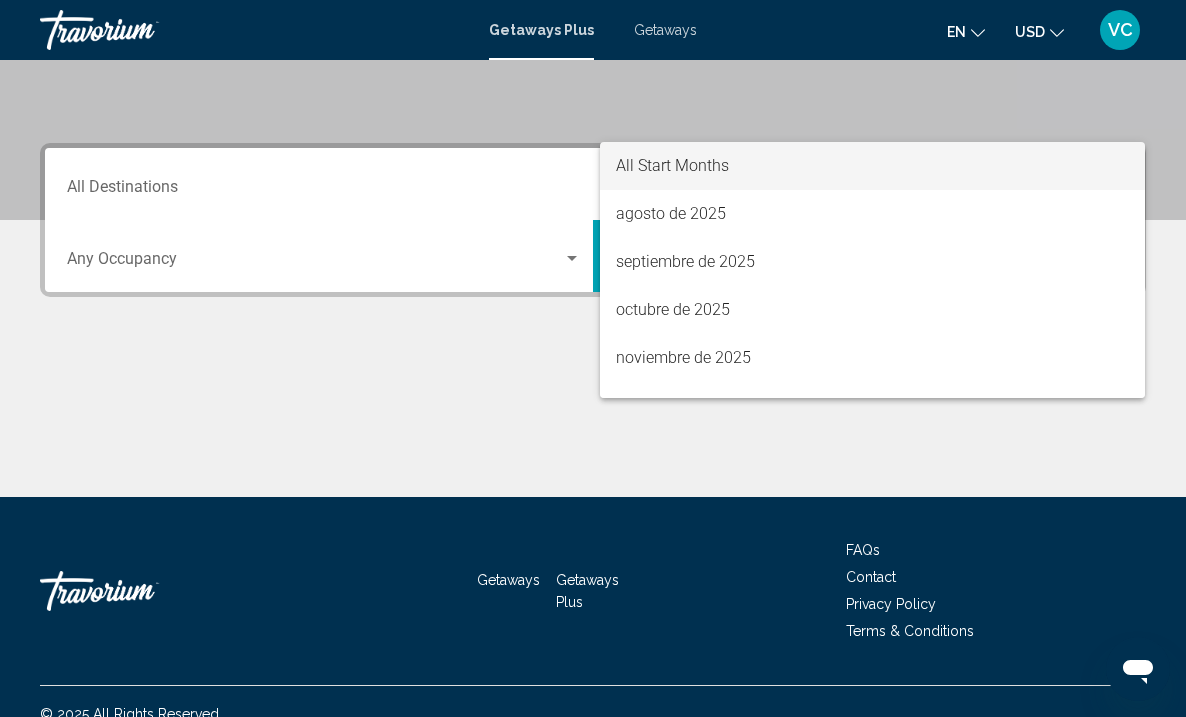 scroll, scrollTop: 405, scrollLeft: 0, axis: vertical 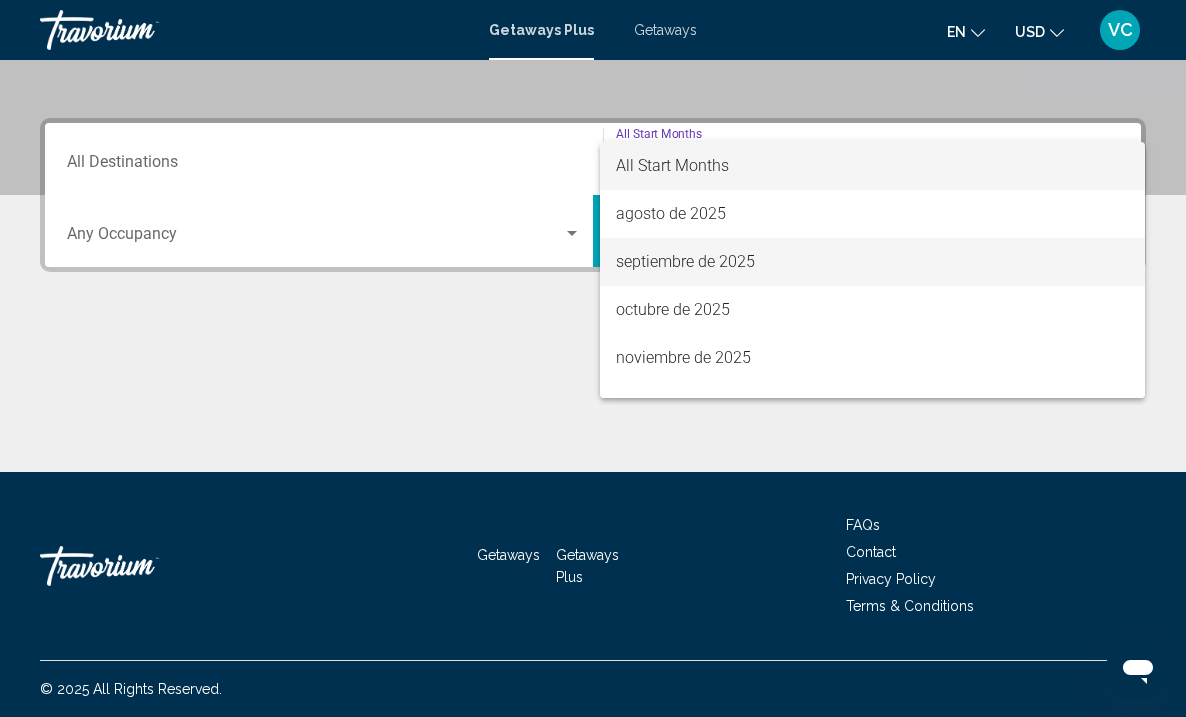 click on "septiembre de 2025" at bounding box center (872, 262) 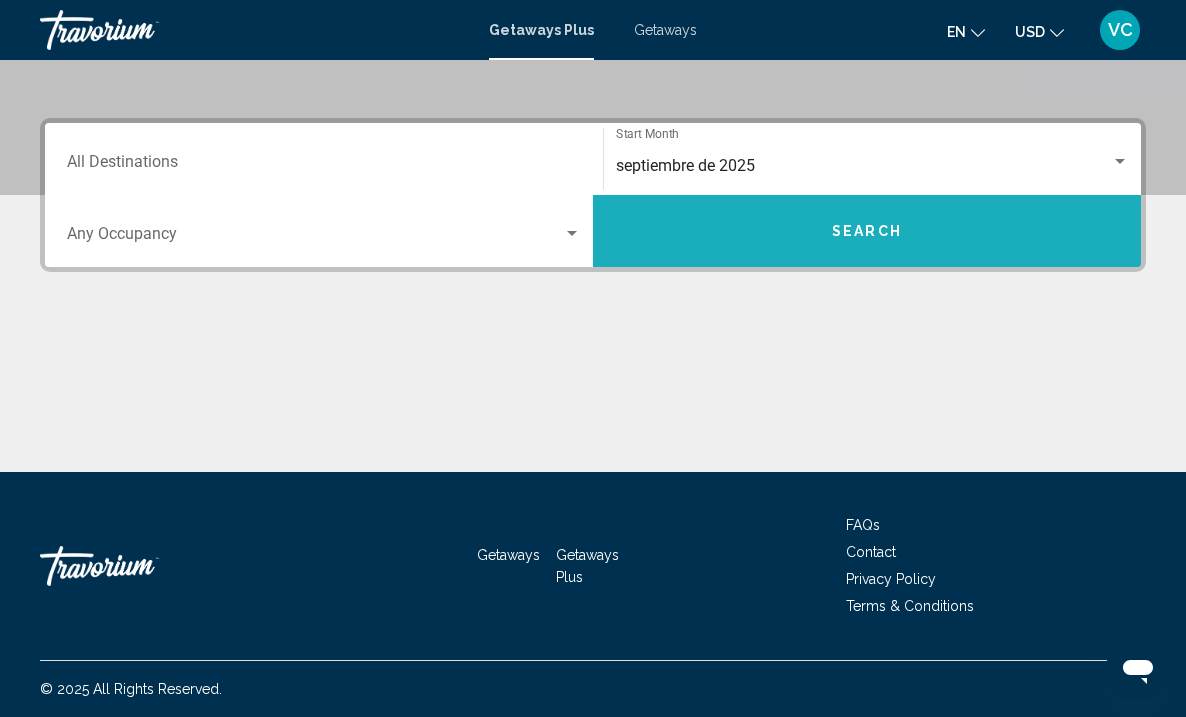 click on "Search" at bounding box center [867, 232] 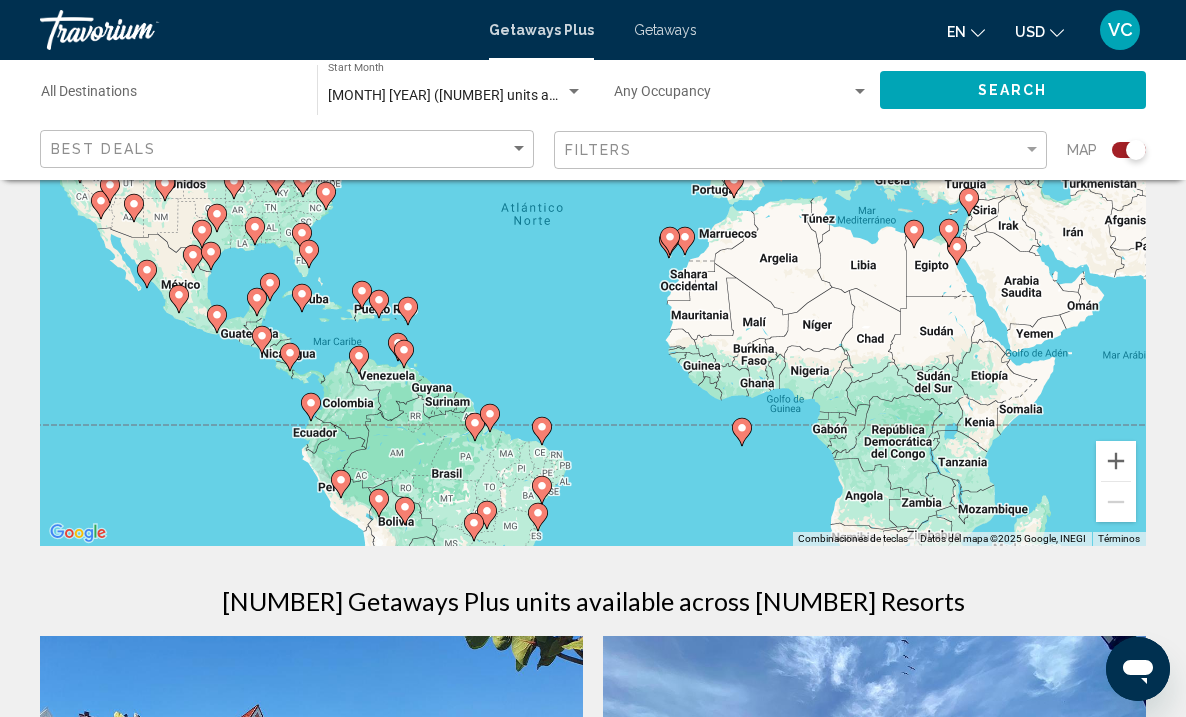 scroll, scrollTop: 221, scrollLeft: 0, axis: vertical 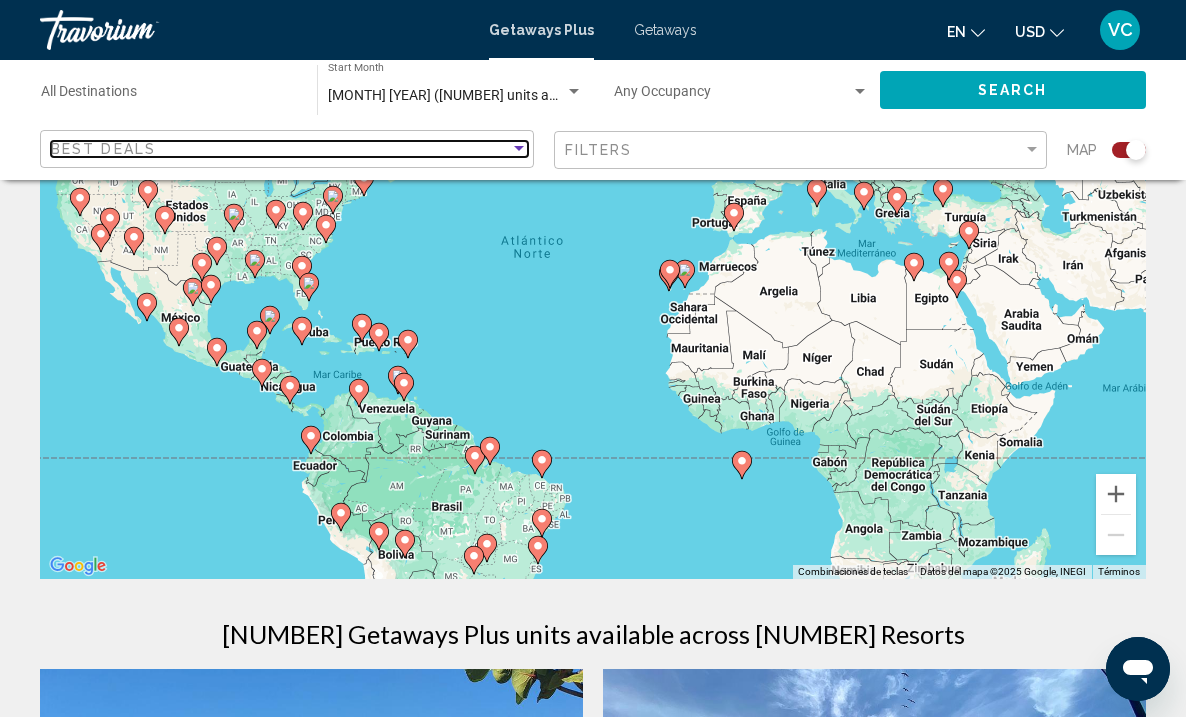 click at bounding box center (519, 148) 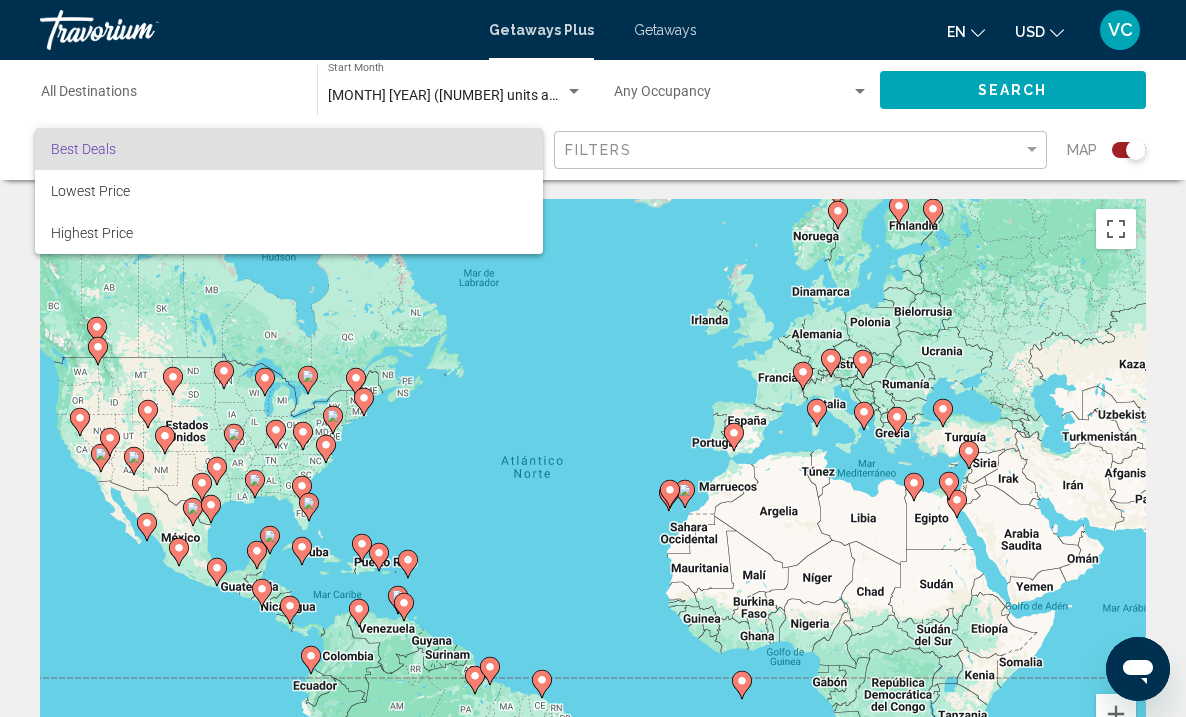 scroll, scrollTop: 3, scrollLeft: 0, axis: vertical 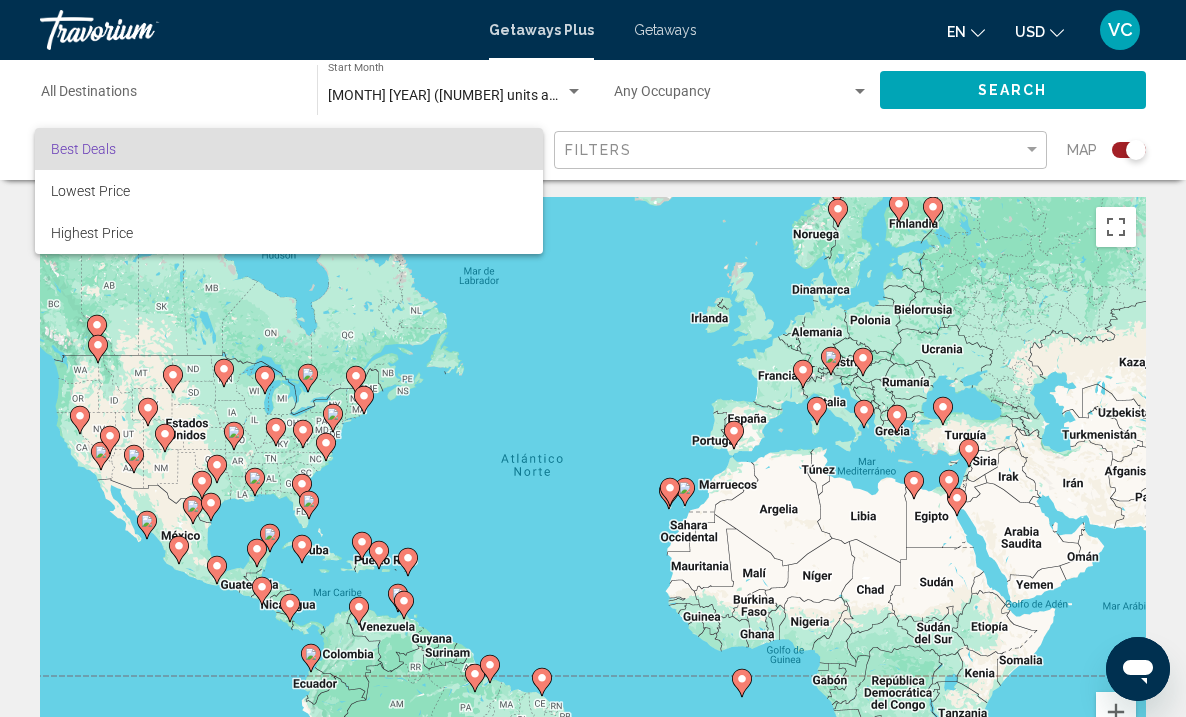 click at bounding box center [593, 358] 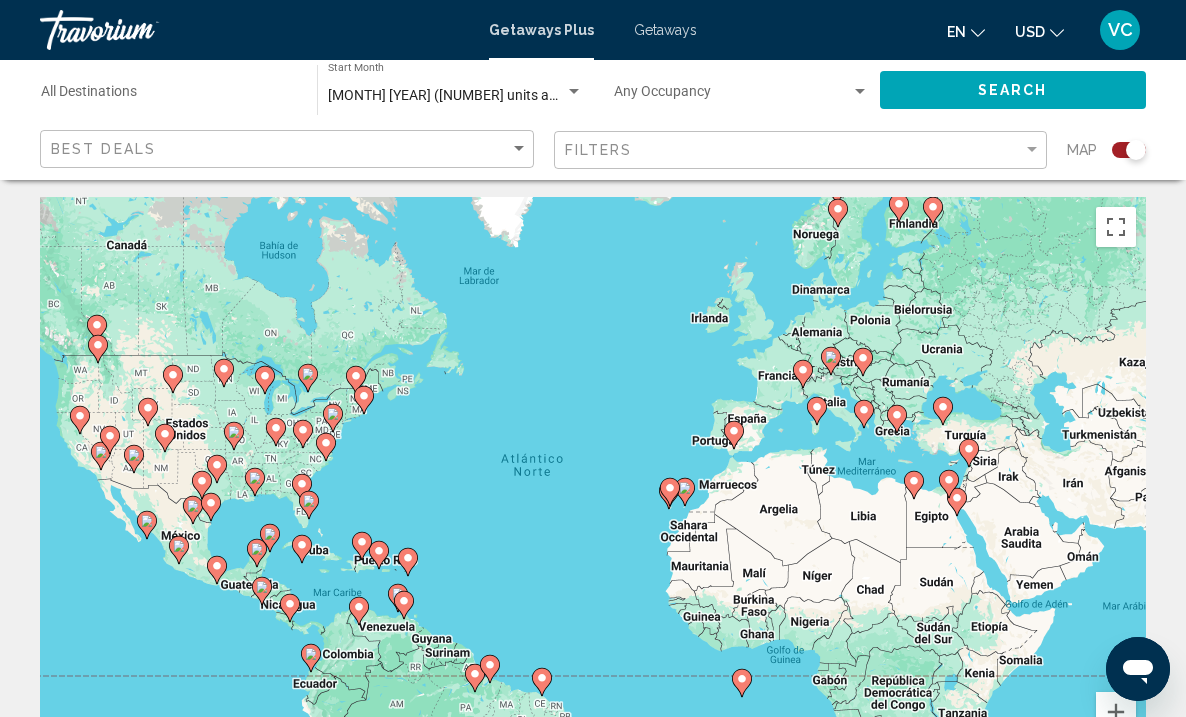 scroll, scrollTop: 0, scrollLeft: 0, axis: both 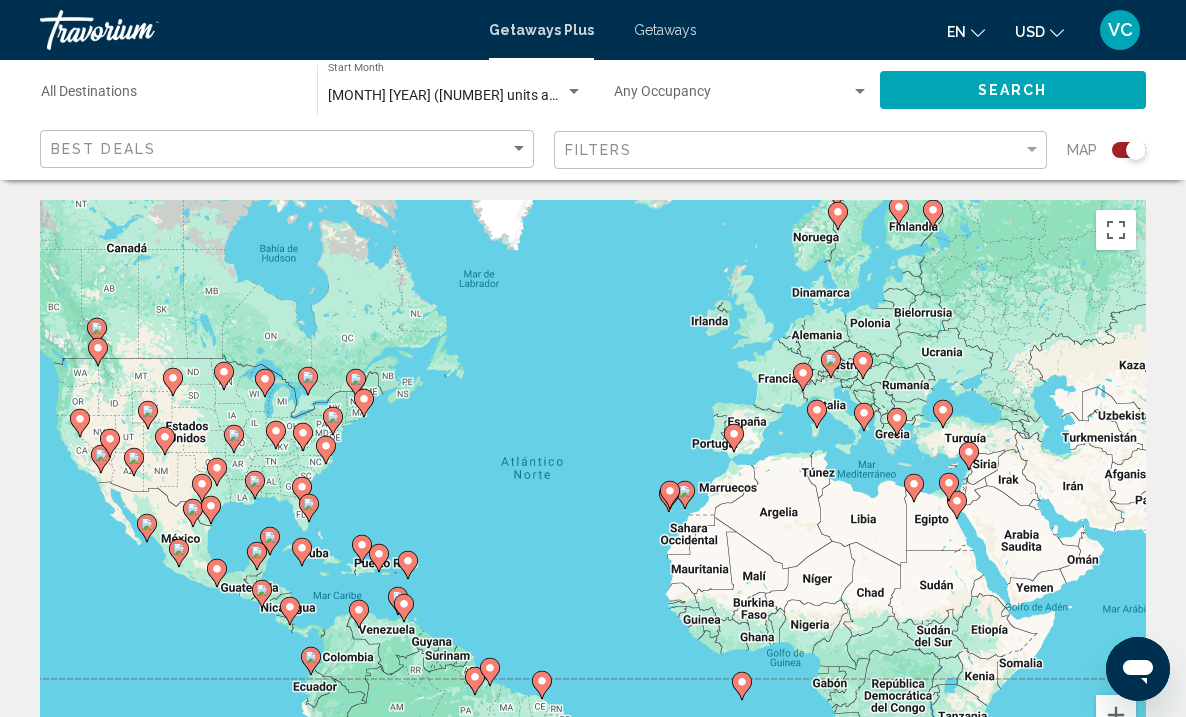 click at bounding box center [574, 91] 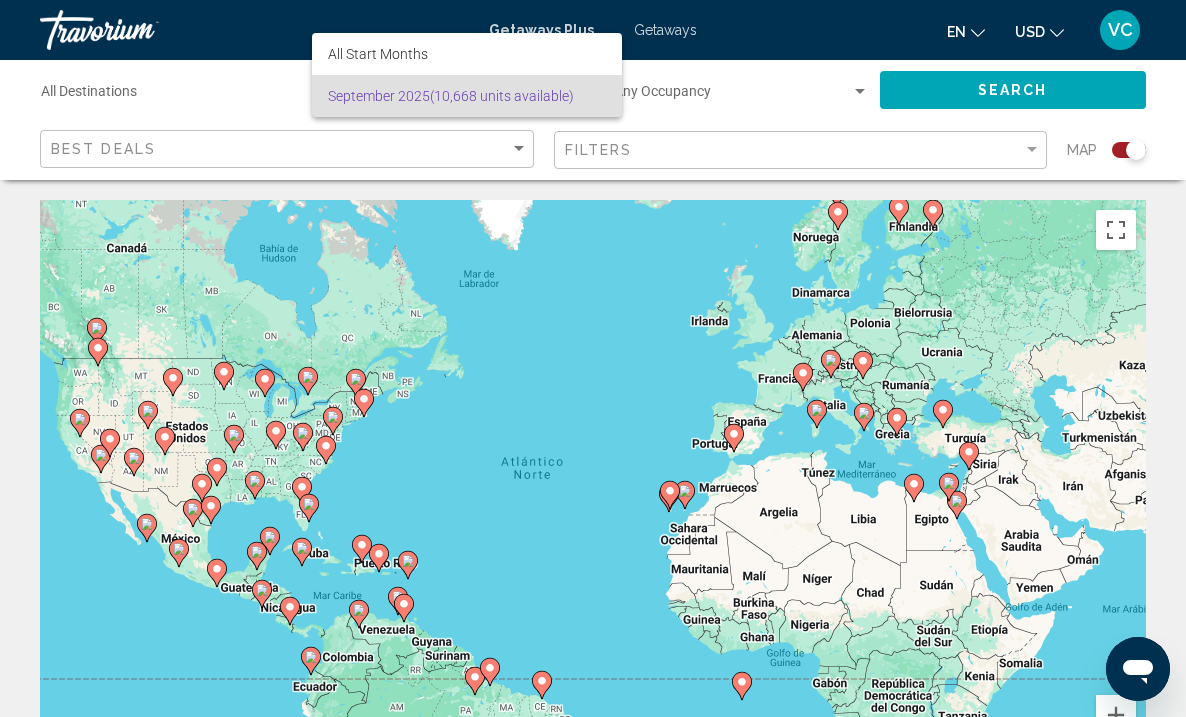 click at bounding box center (593, 358) 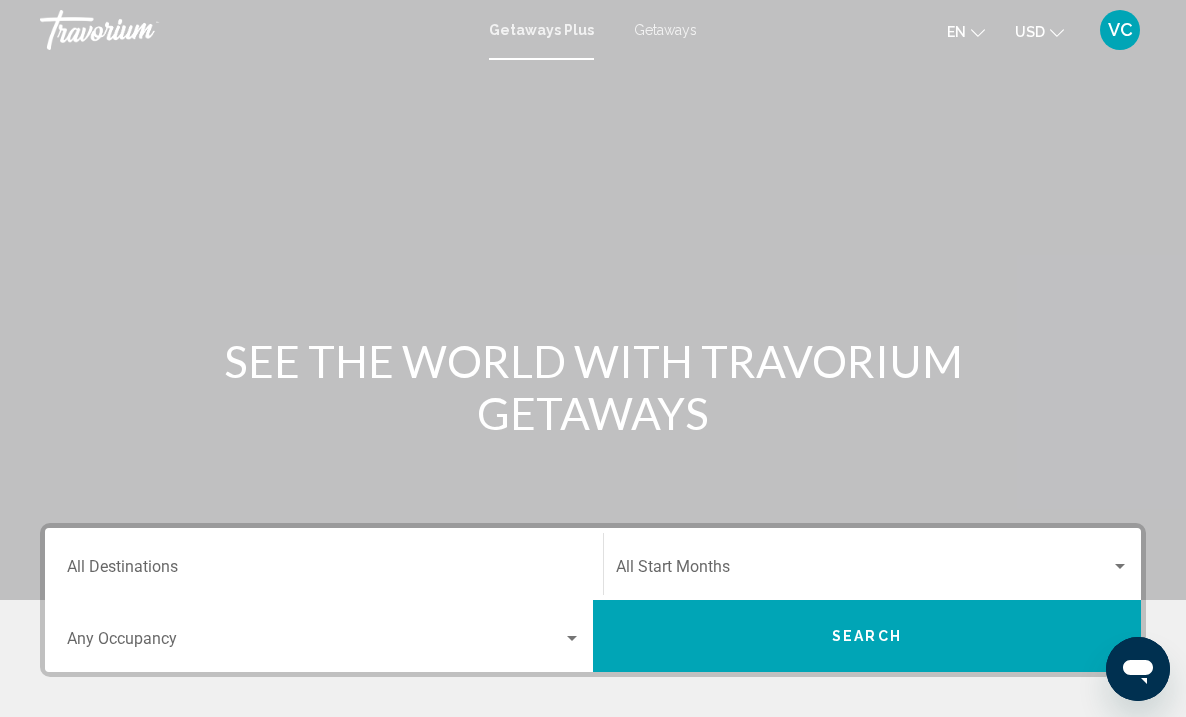 click on "Destination All Destinations" at bounding box center [324, 564] 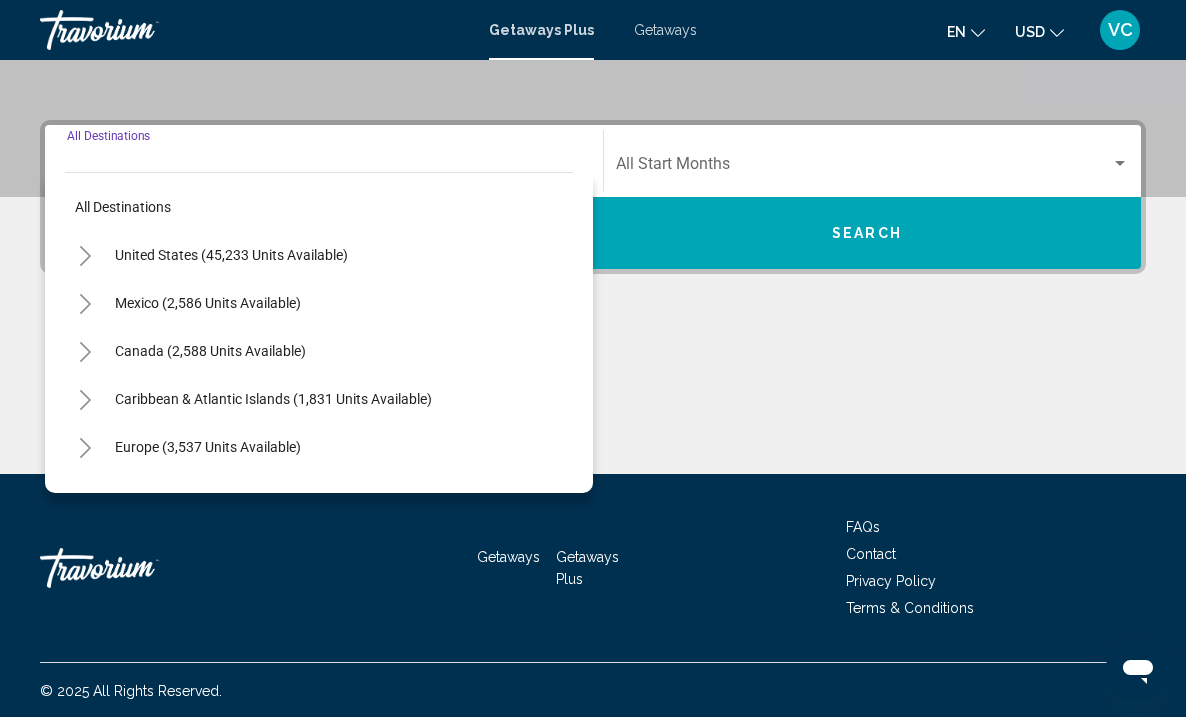 scroll, scrollTop: 405, scrollLeft: 0, axis: vertical 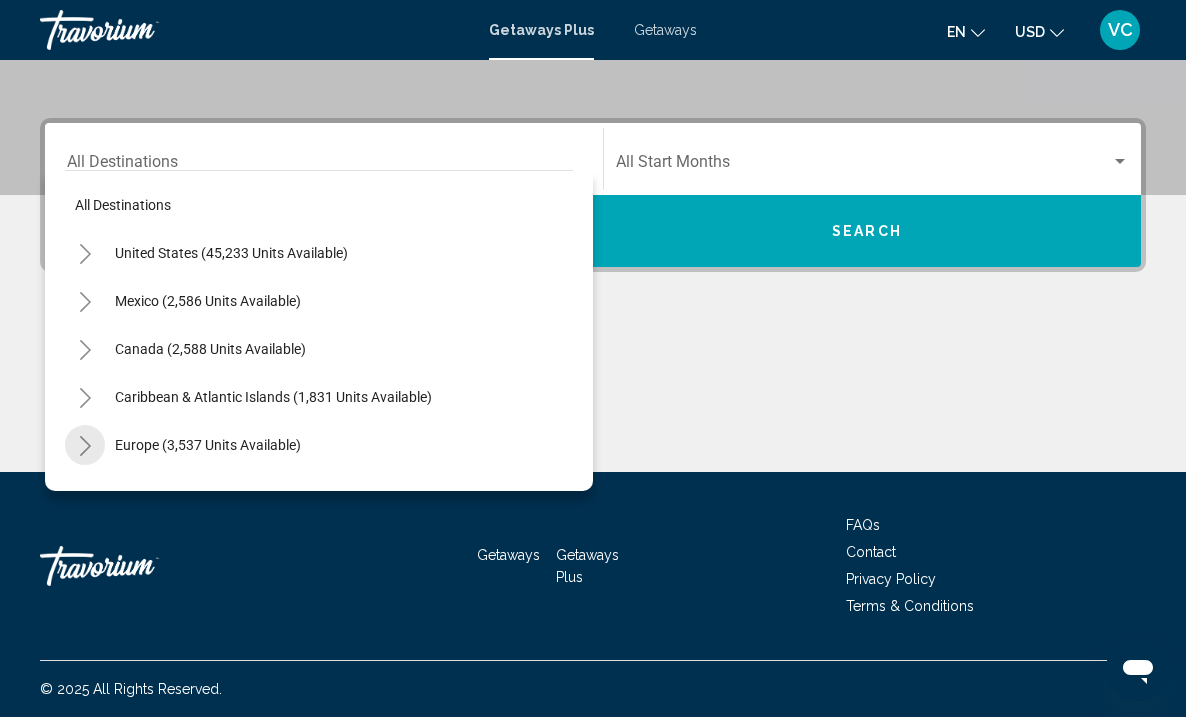 click 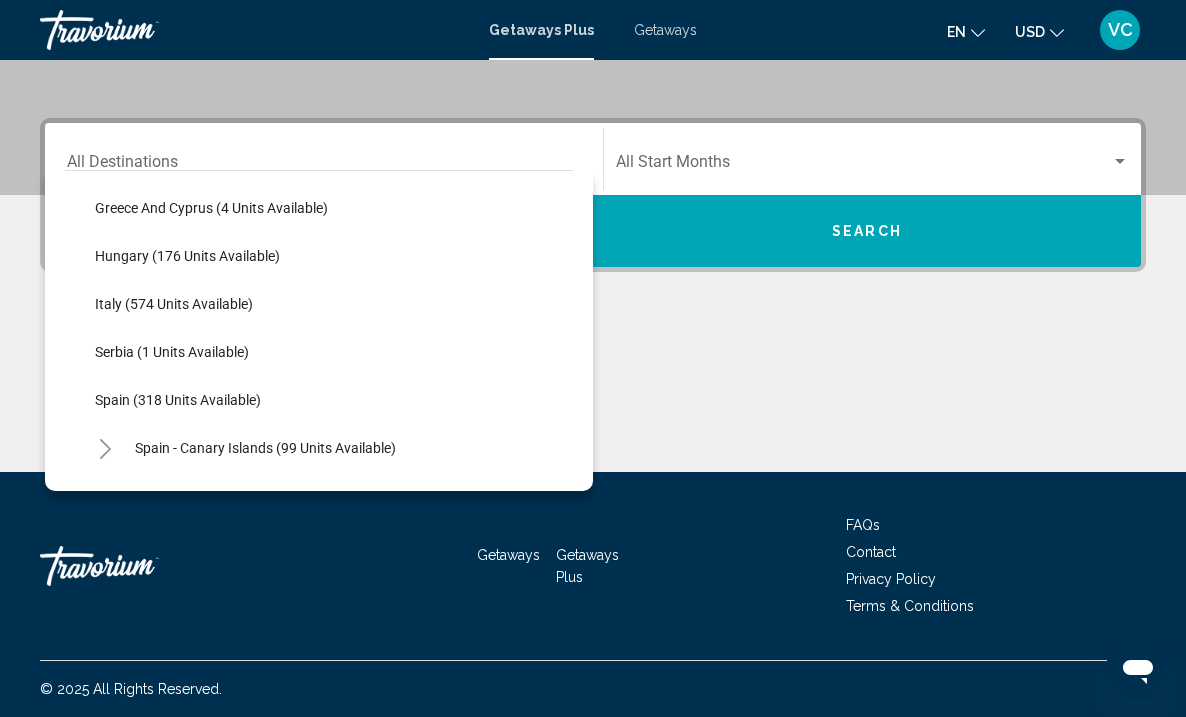 scroll, scrollTop: 570, scrollLeft: 0, axis: vertical 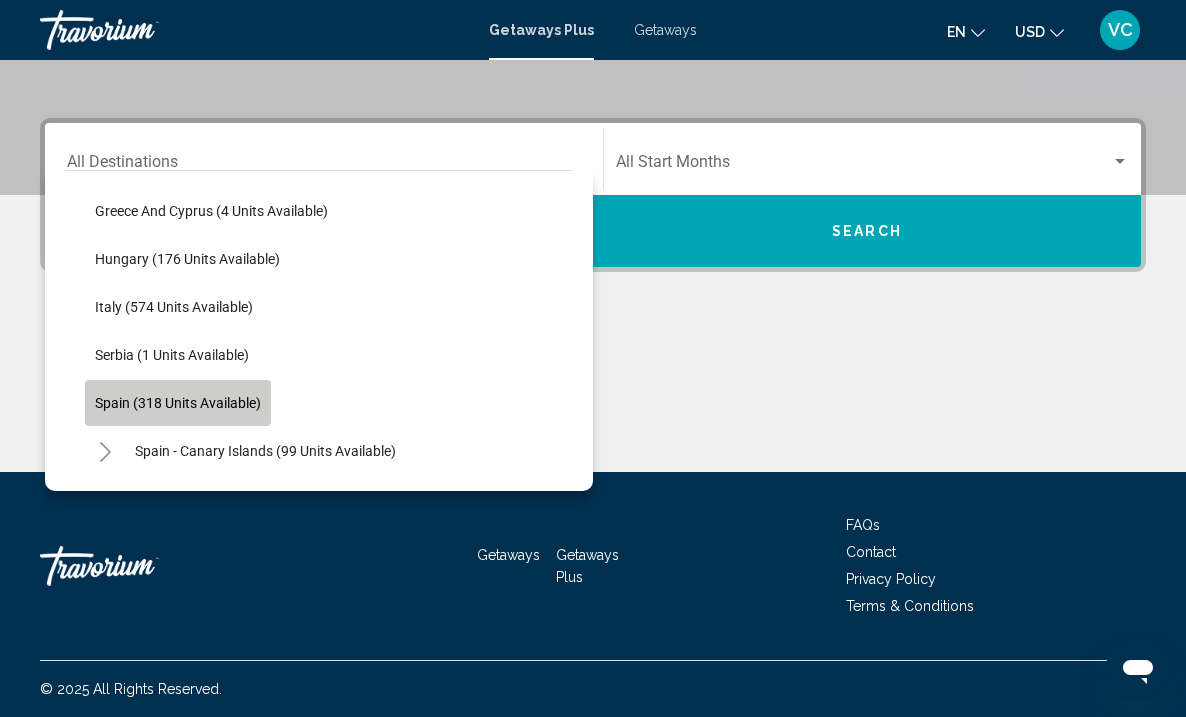 click on "Spain (318 units available)" 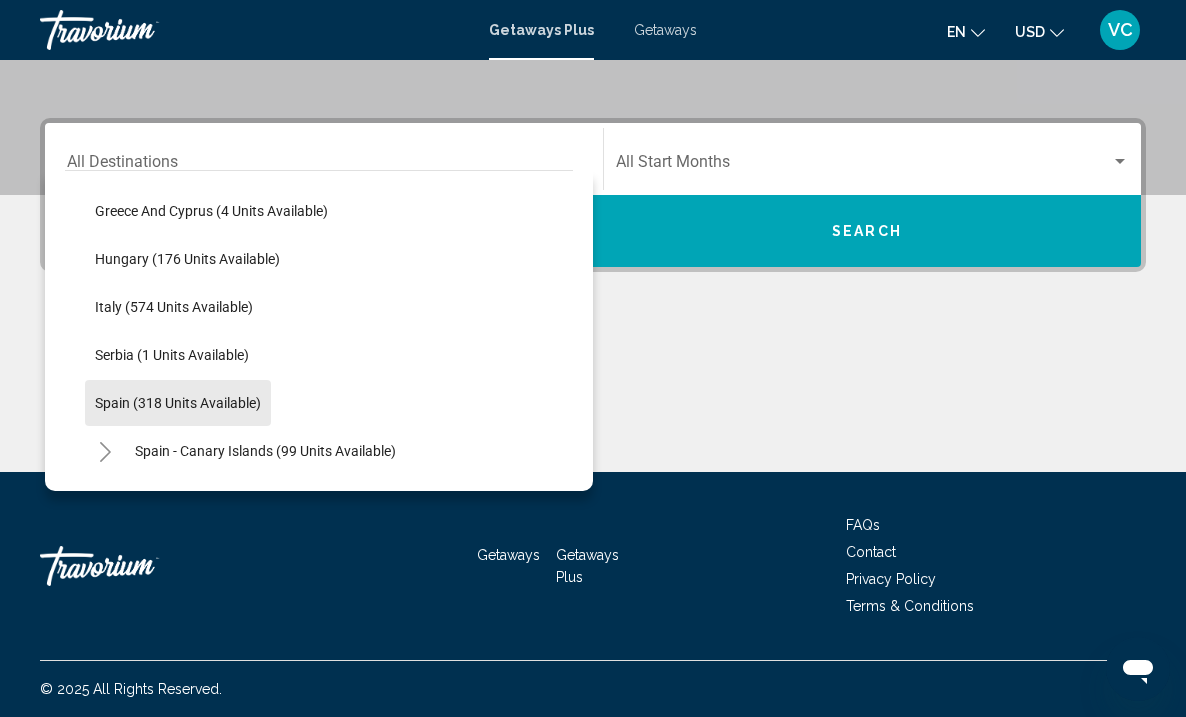 type on "**********" 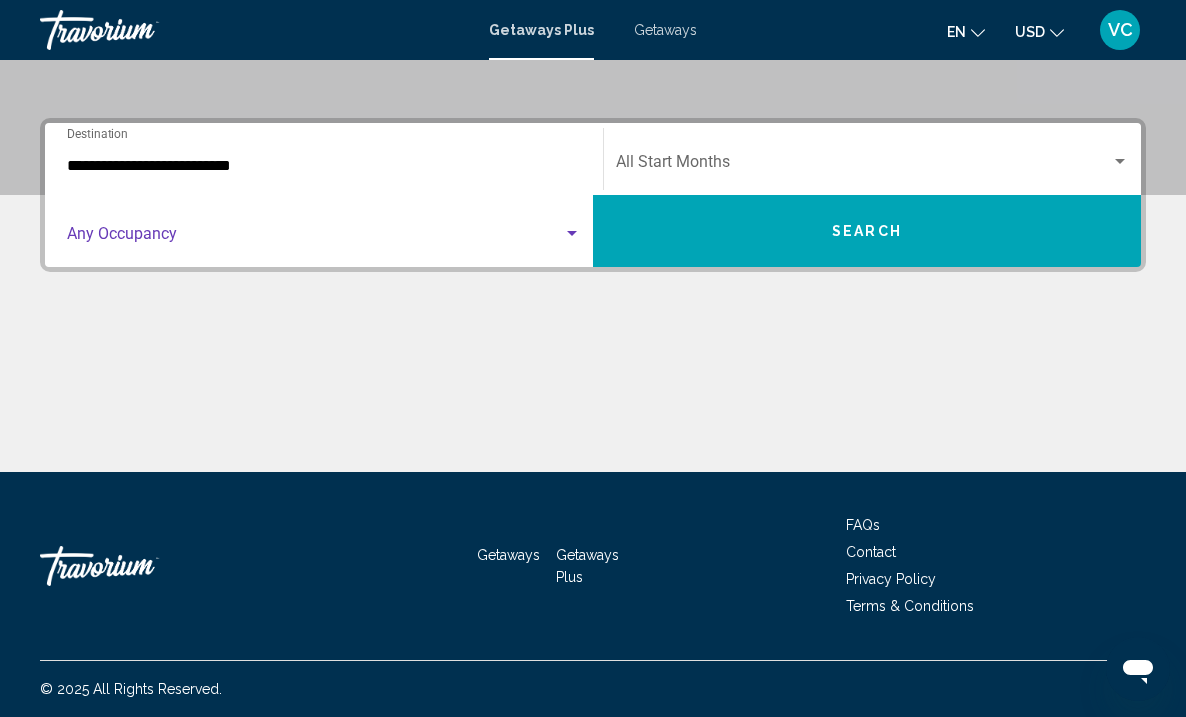 click at bounding box center (572, 234) 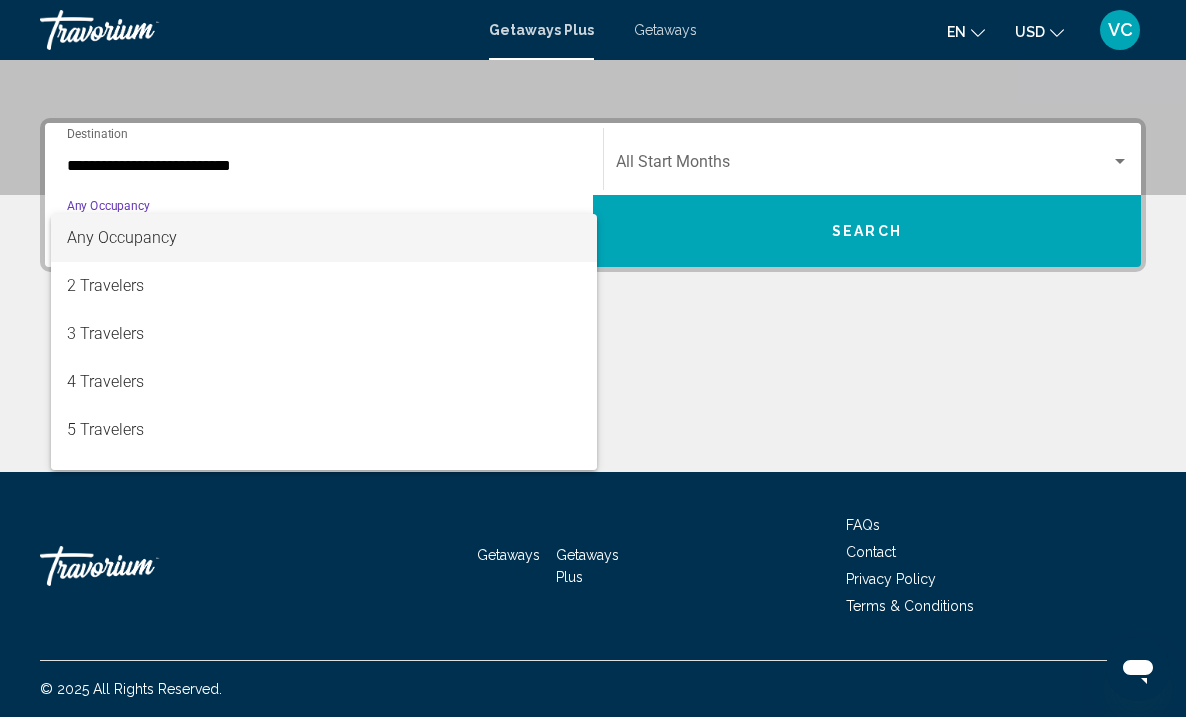 click on "Any Occupancy" at bounding box center [324, 238] 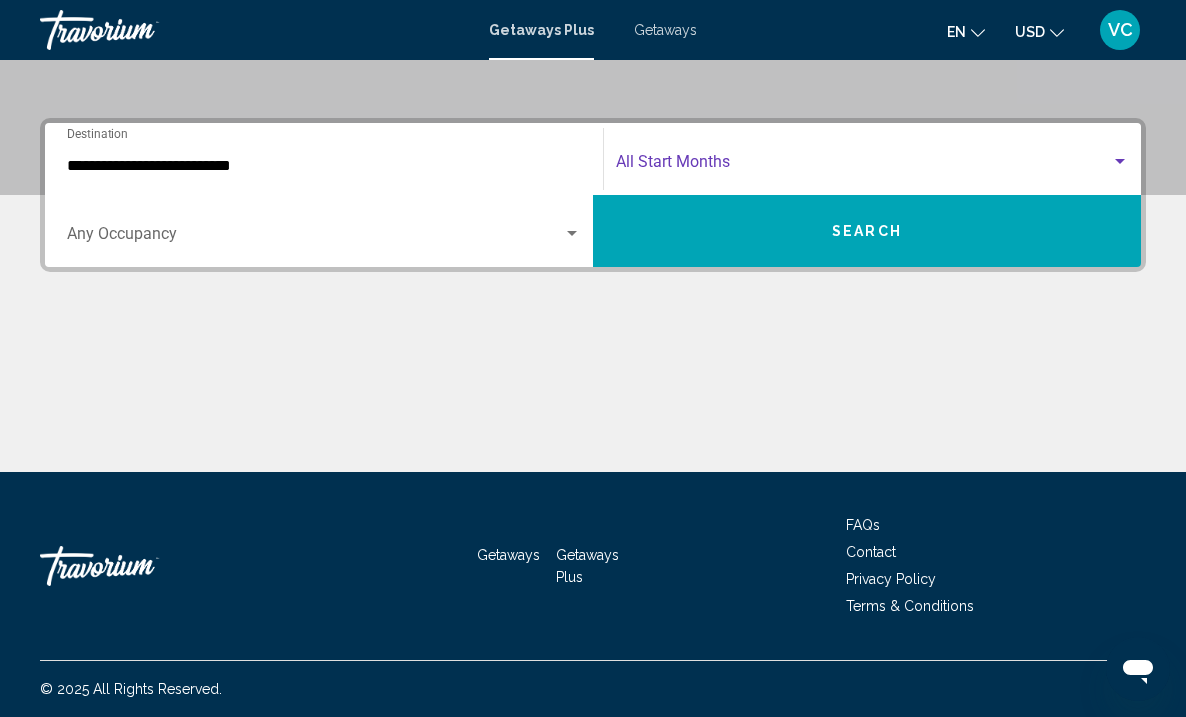 click at bounding box center [1120, 161] 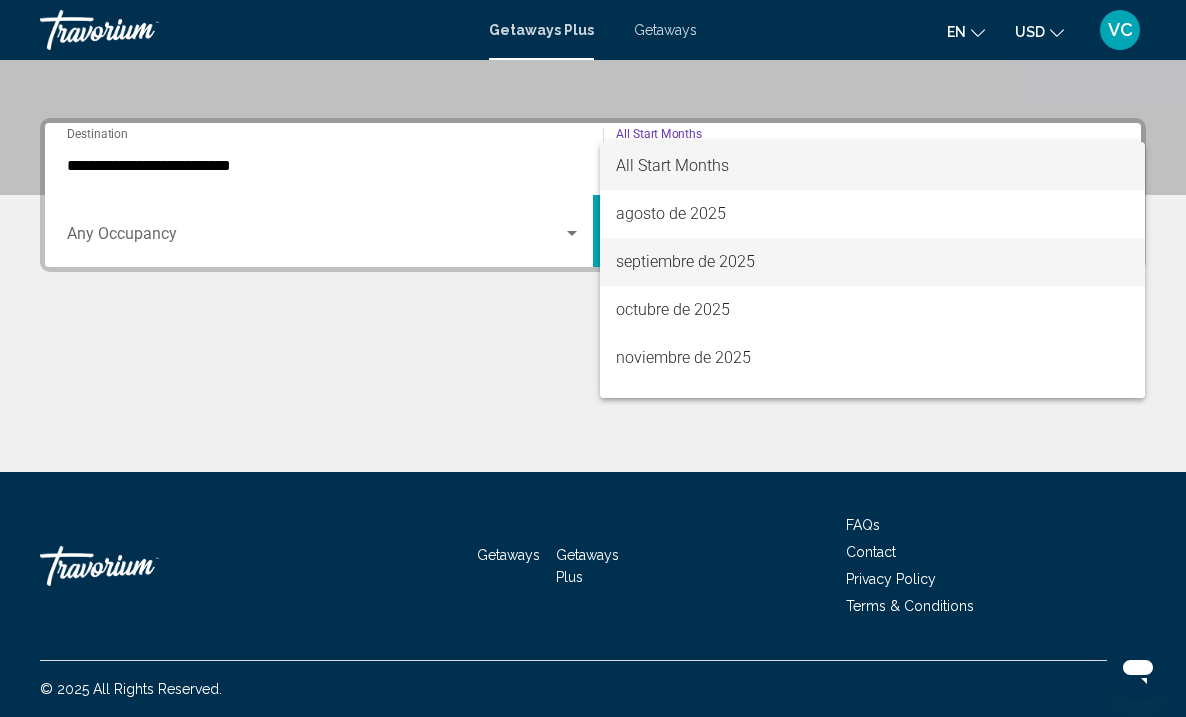 click on "septiembre de 2025" at bounding box center (872, 262) 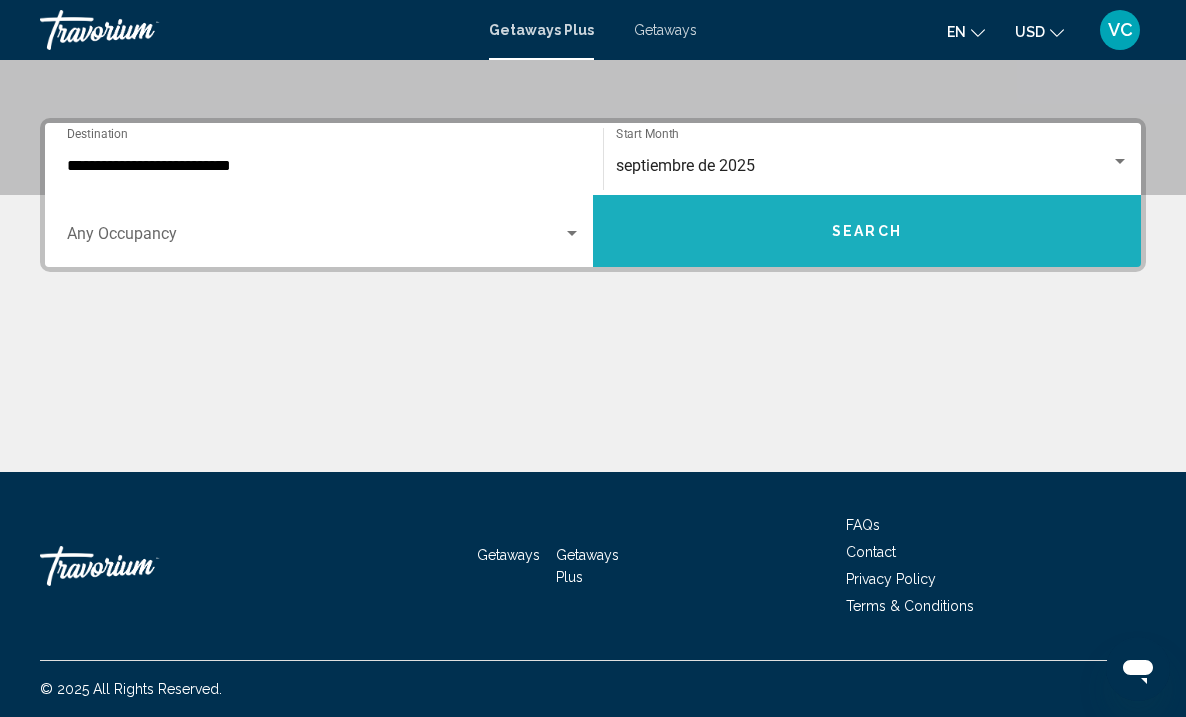 click on "Search" at bounding box center [867, 231] 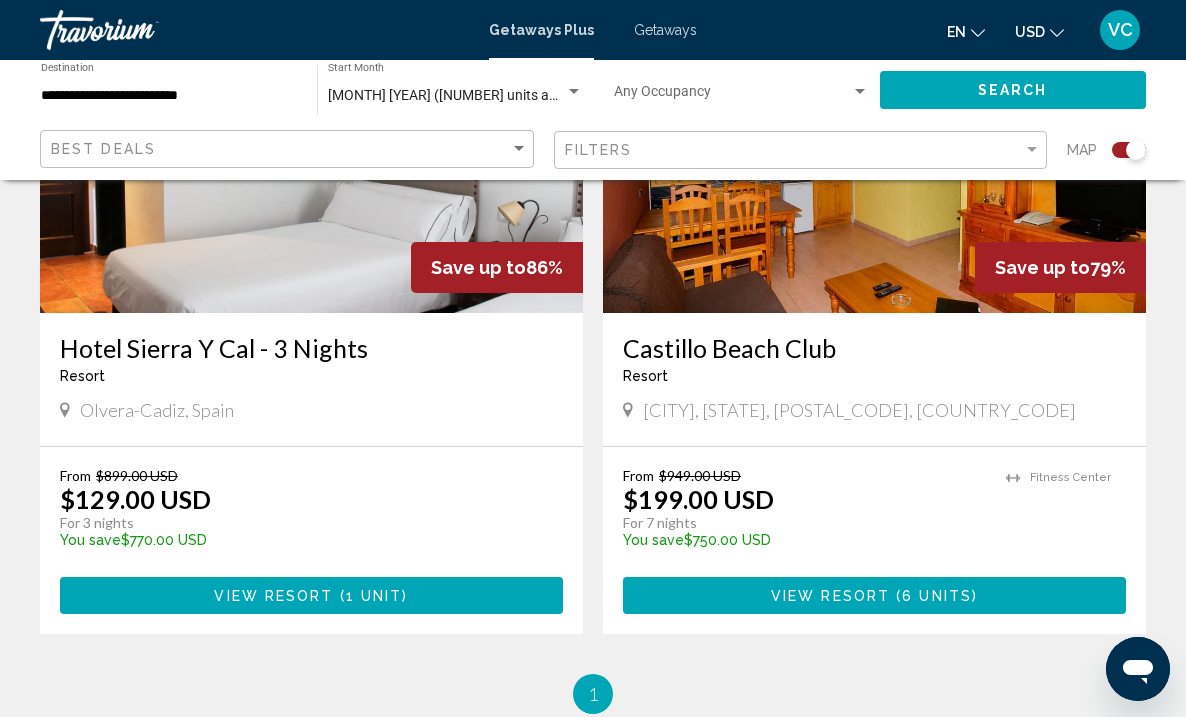 scroll, scrollTop: 894, scrollLeft: 0, axis: vertical 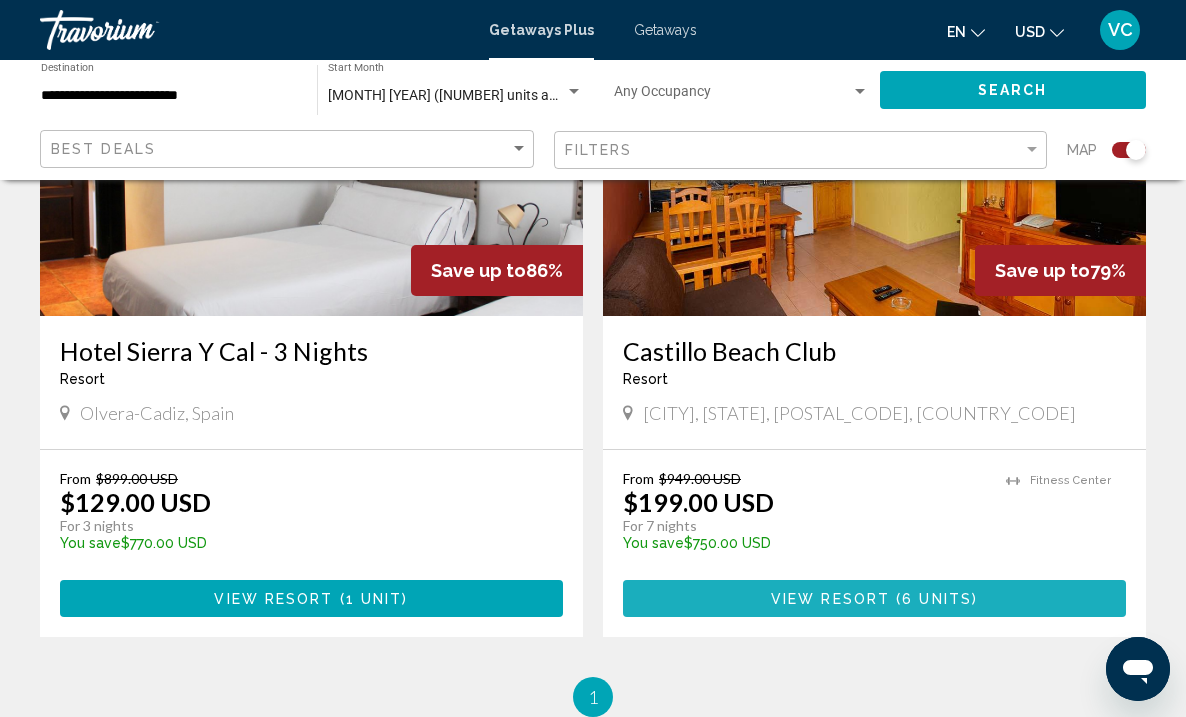 click on "View Resort" at bounding box center (830, 599) 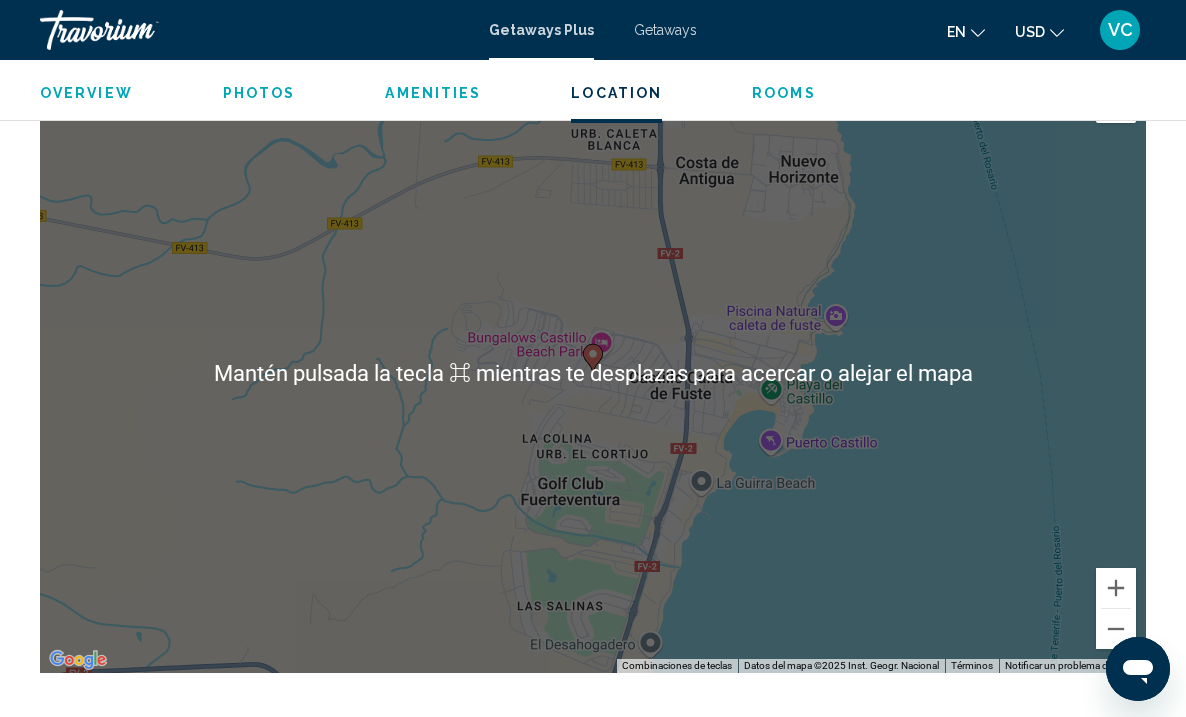 scroll, scrollTop: 3016, scrollLeft: 0, axis: vertical 